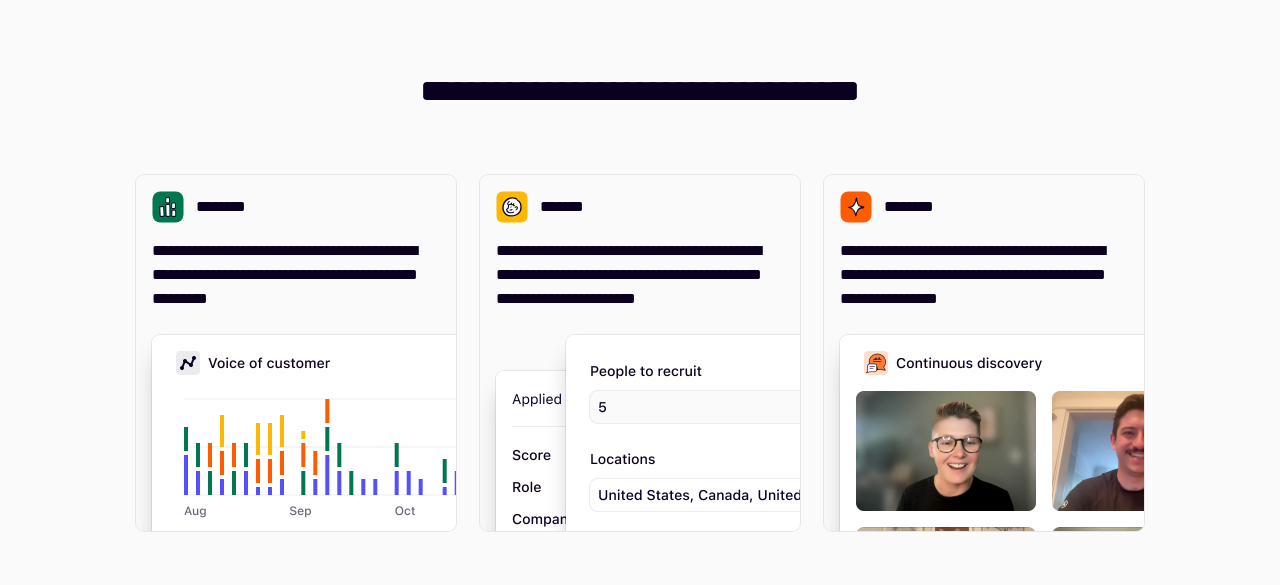 scroll, scrollTop: 0, scrollLeft: 0, axis: both 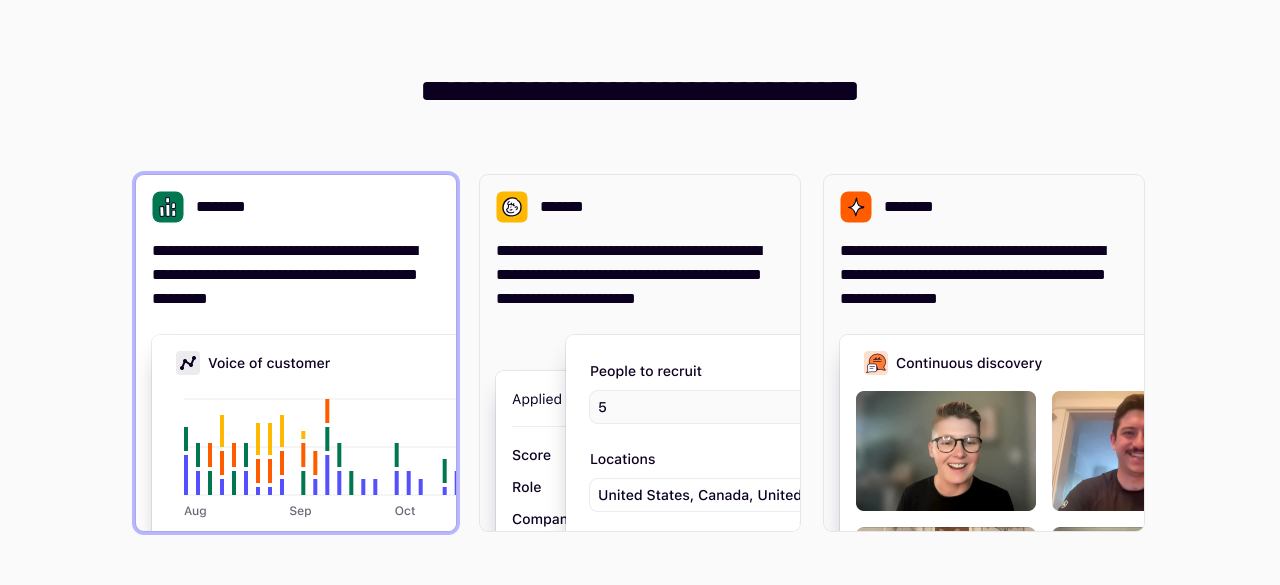 click at bounding box center [452, 535] 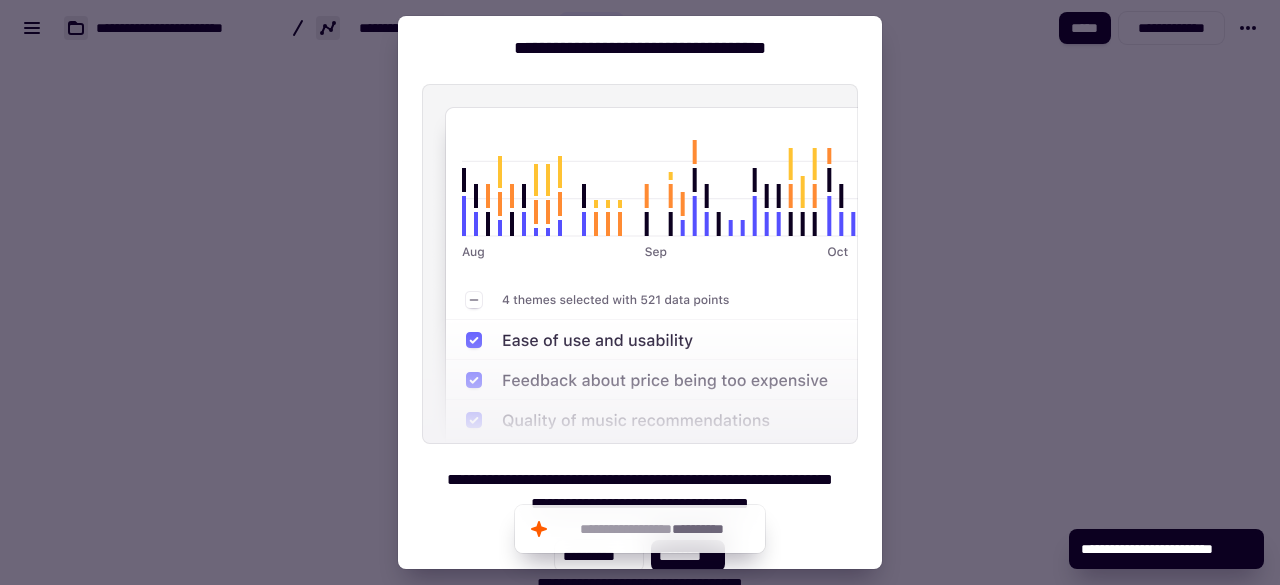 scroll, scrollTop: 0, scrollLeft: 0, axis: both 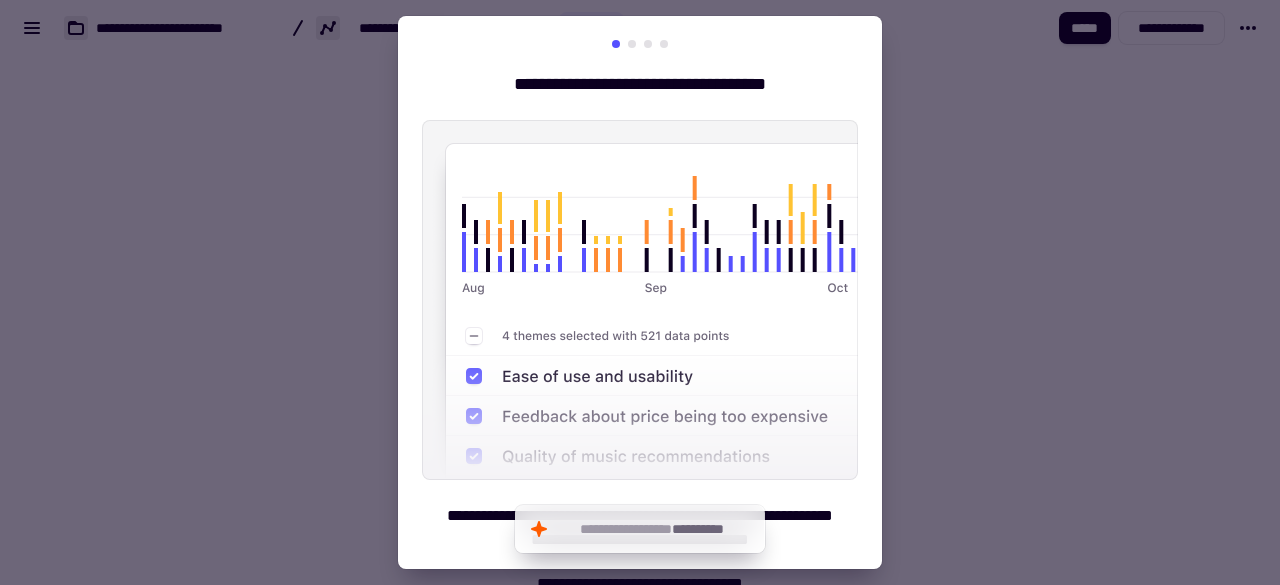 click at bounding box center [640, 292] 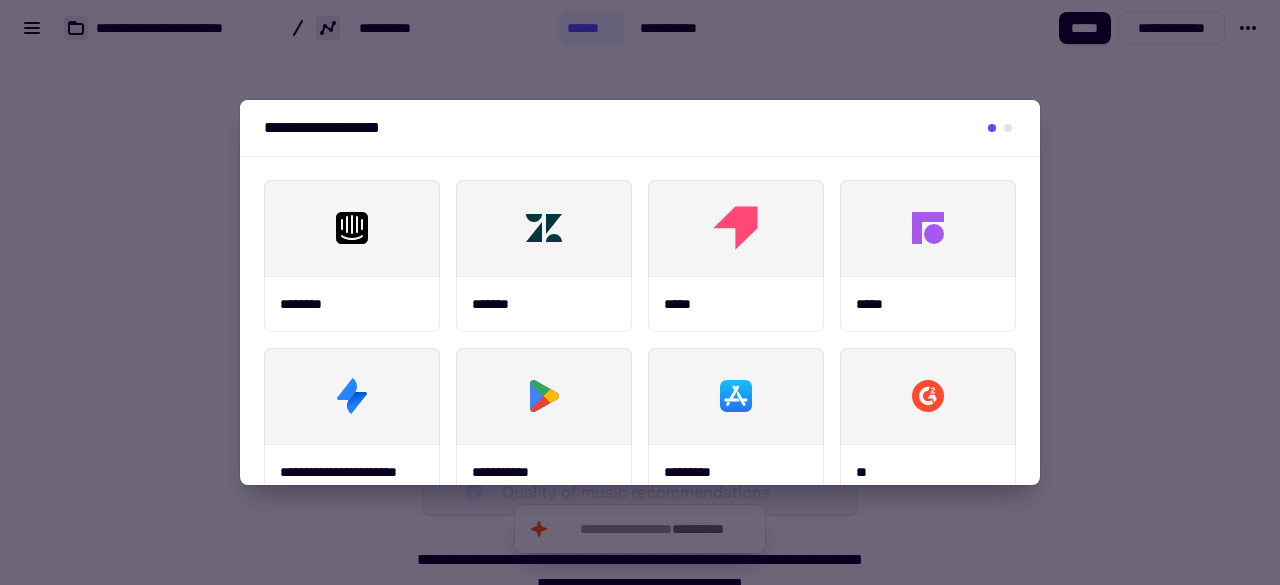 scroll, scrollTop: 542, scrollLeft: 0, axis: vertical 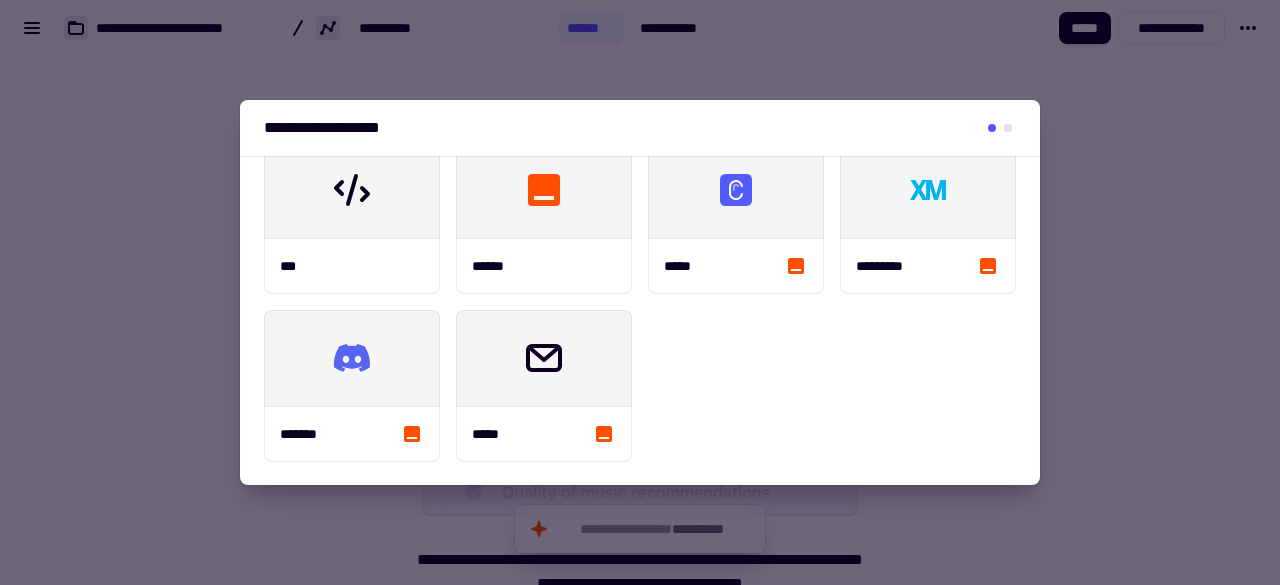 click at bounding box center [640, 292] 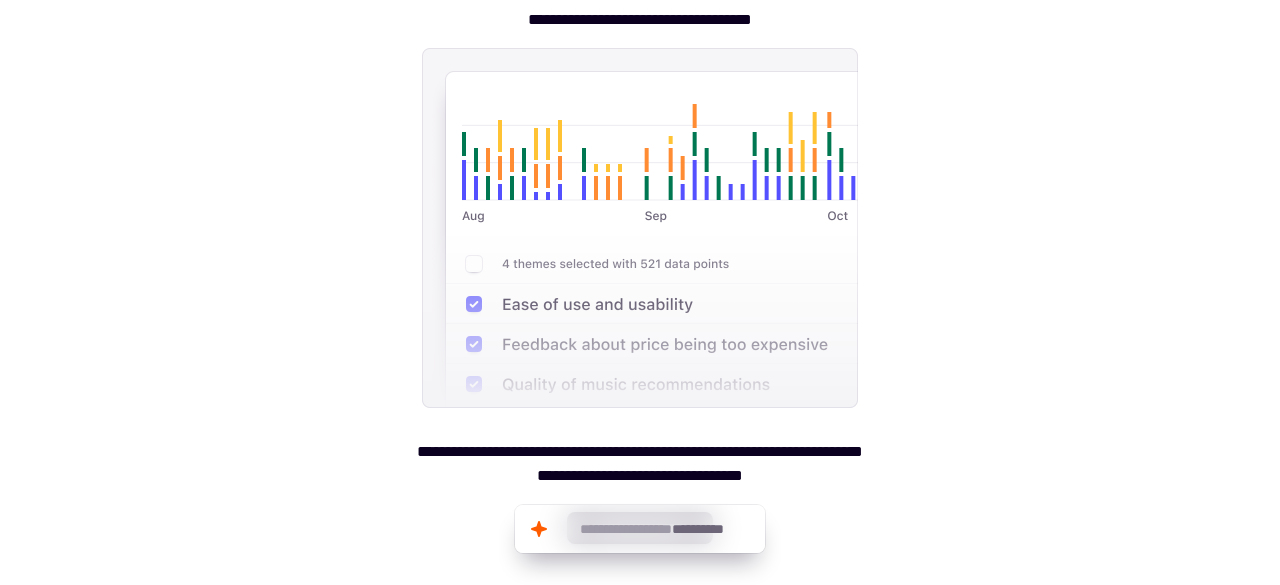 scroll, scrollTop: 0, scrollLeft: 0, axis: both 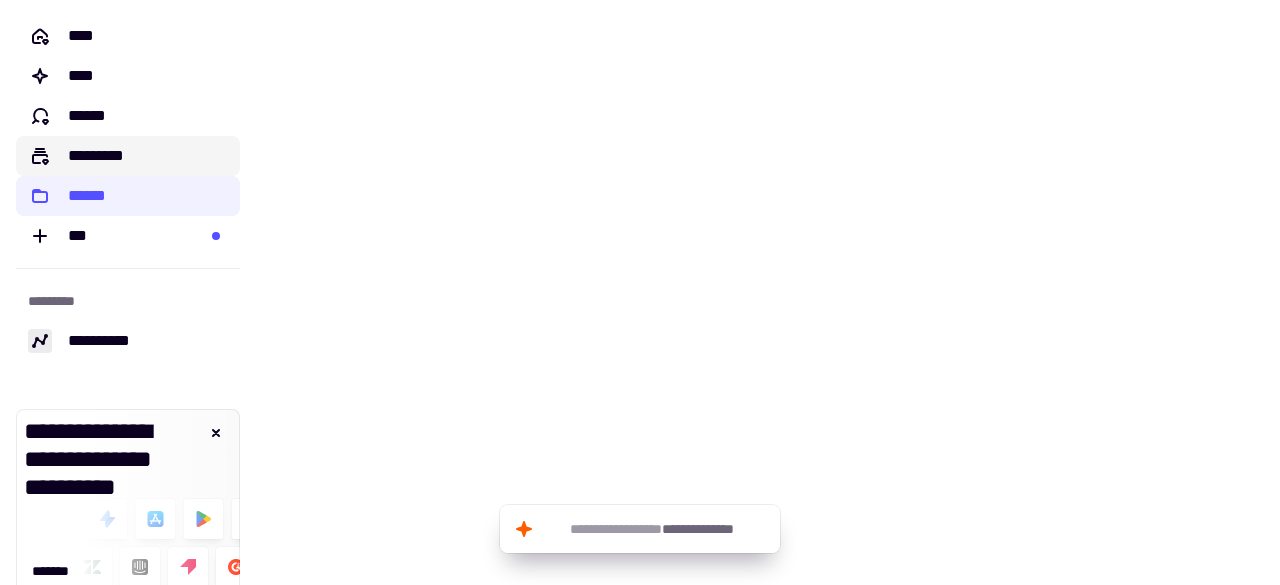 click on "*********" 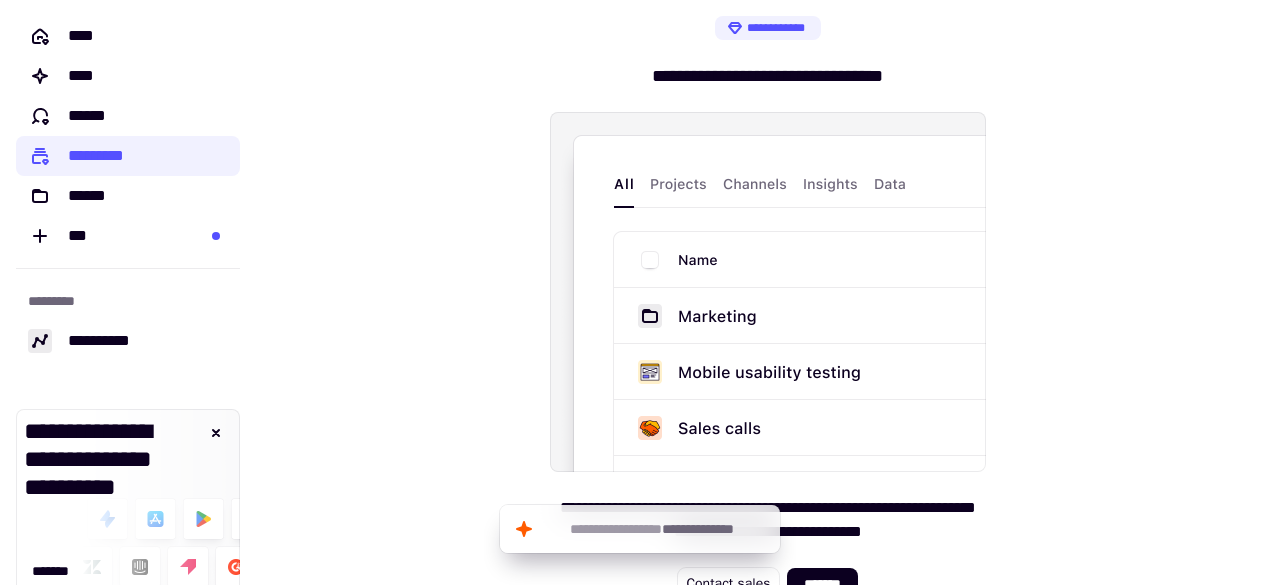 click at bounding box center [768, 292] 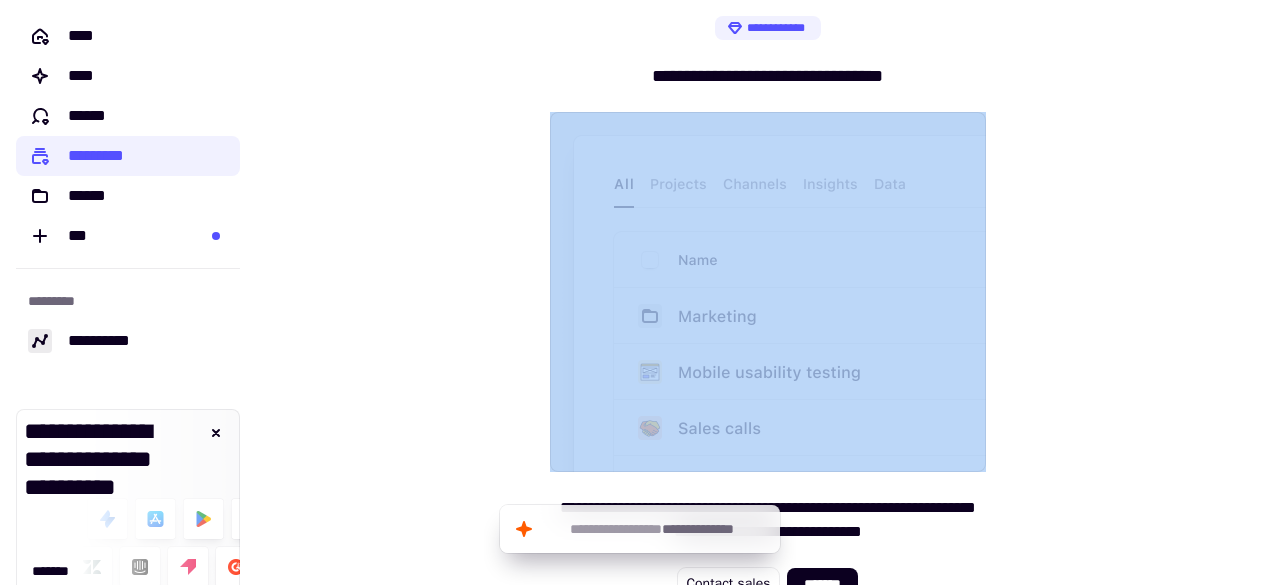 click at bounding box center (768, 292) 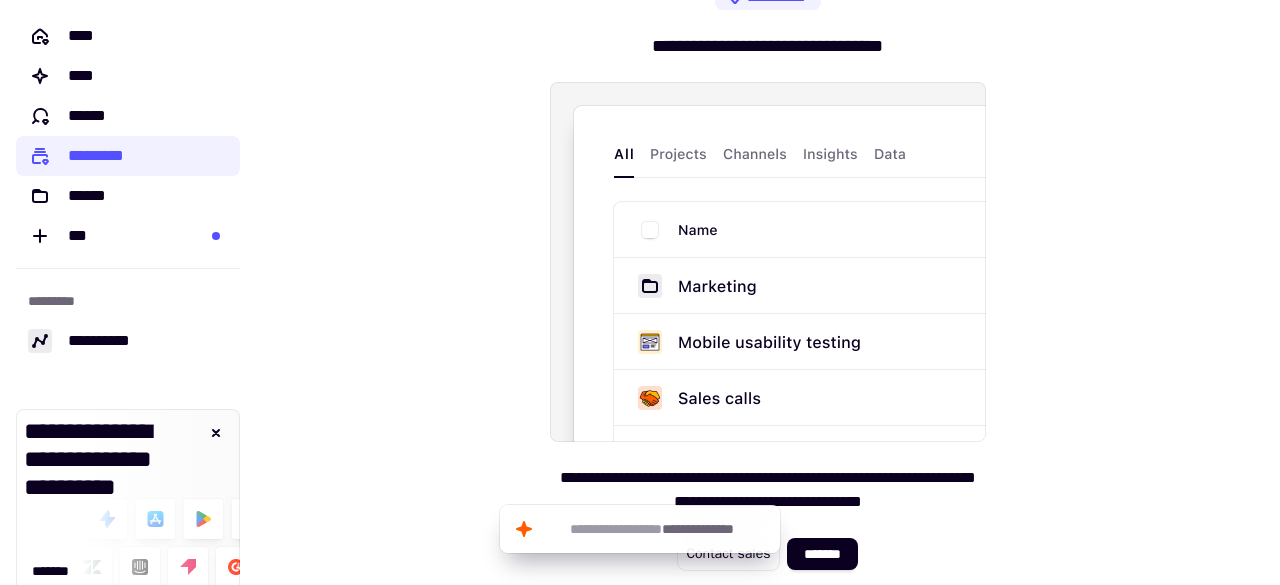 scroll, scrollTop: 0, scrollLeft: 0, axis: both 